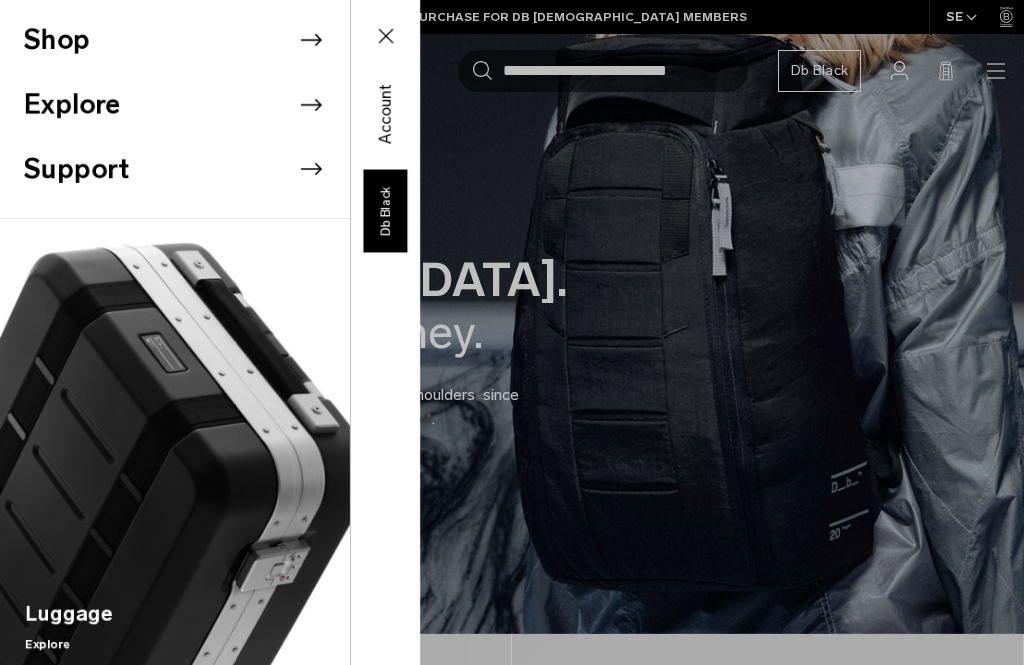 scroll, scrollTop: 0, scrollLeft: 0, axis: both 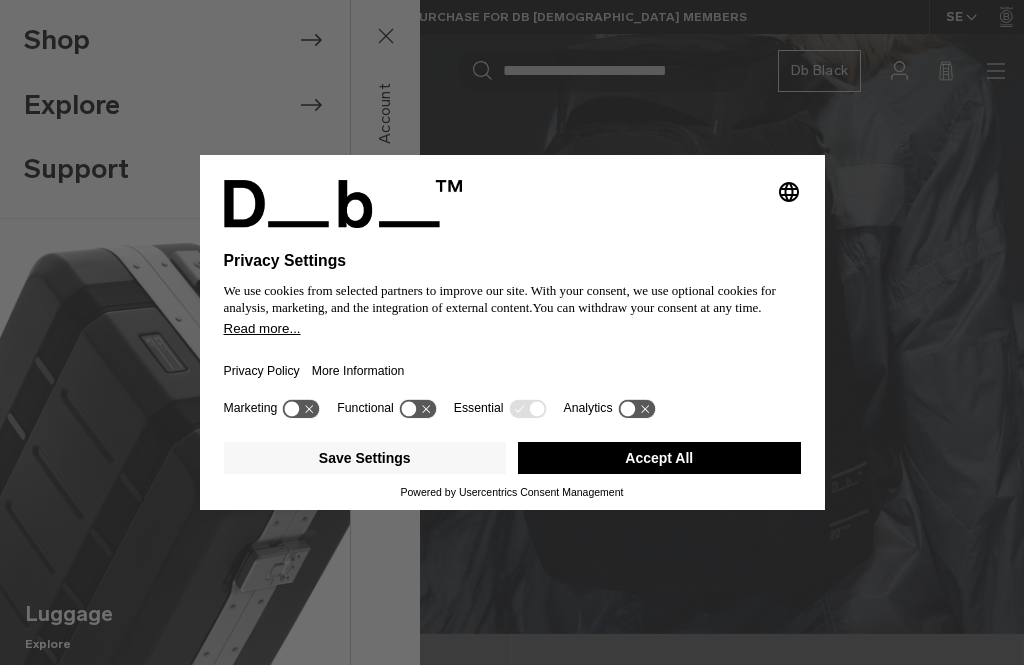 click on "Selecting an option will immediately change the language Privacy Settings We use cookies from selected partners to improve our site. With your consent, we use optional cookies for analysis, marketing, and the integration of external content.  You can withdraw your consent at any time. Read more... Privacy Policy More Information Marketing Functional Essential Analytics Save Settings Accept All Powered by   Usercentrics Consent Management" at bounding box center (512, 332) 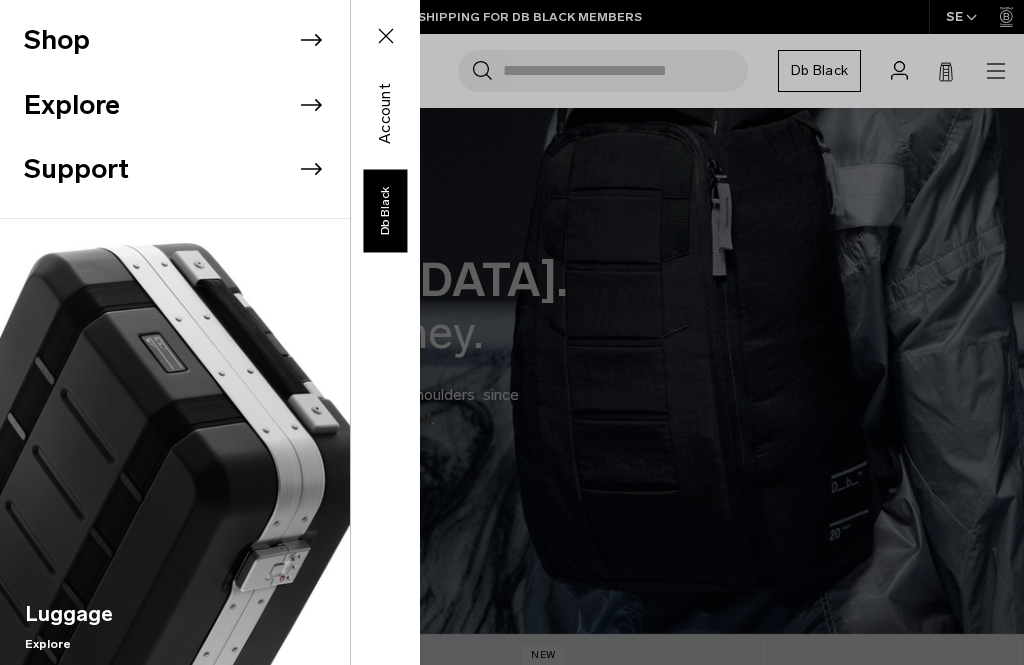 click on "Shop" at bounding box center [187, 40] 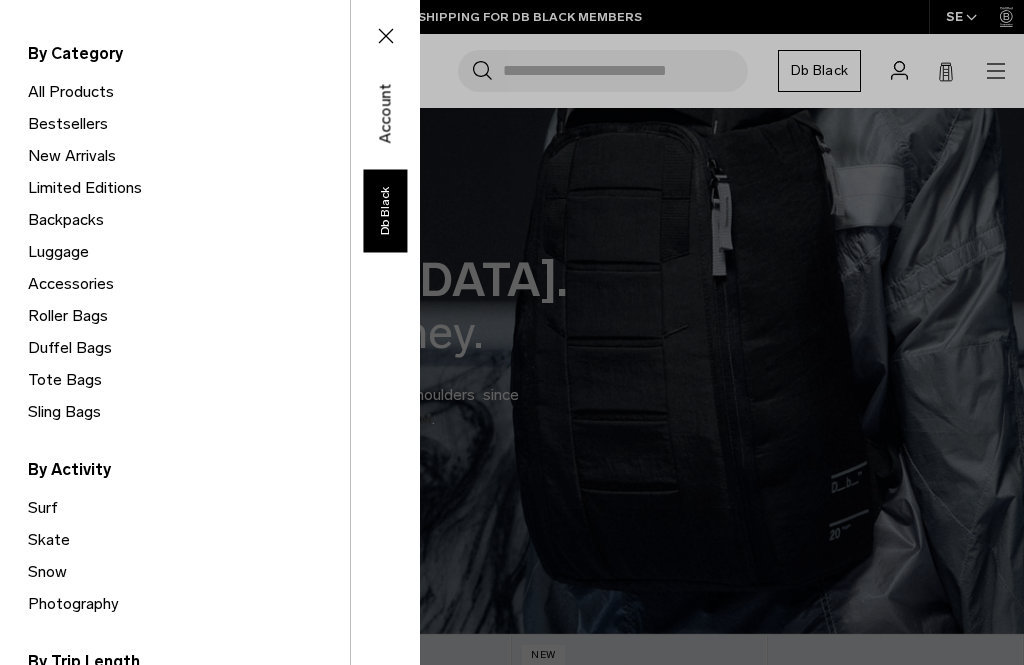 scroll, scrollTop: 132, scrollLeft: 0, axis: vertical 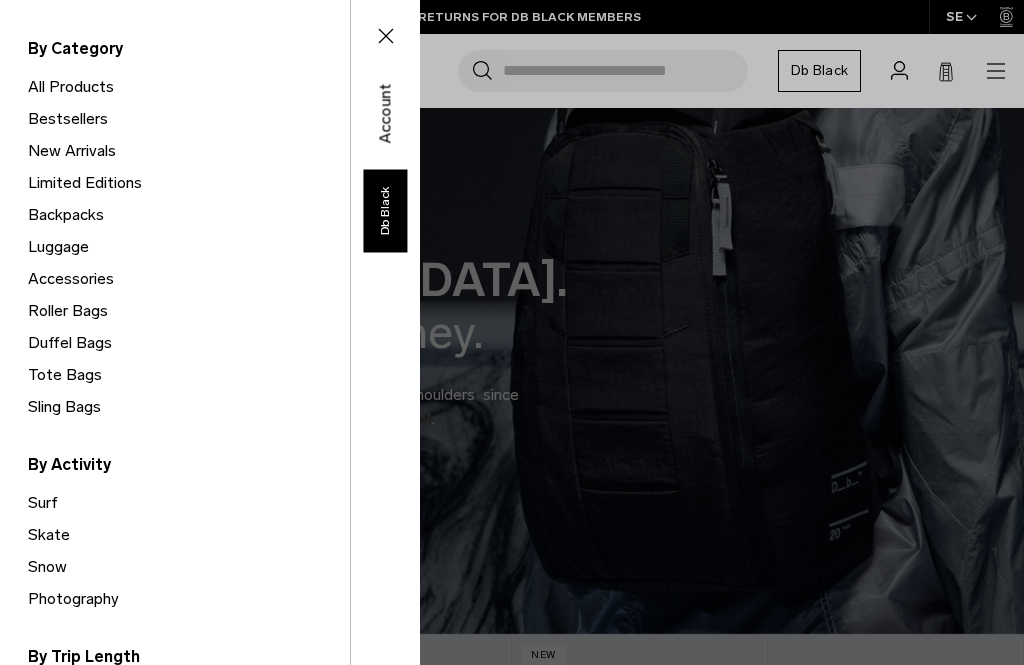 click on "Backpacks" at bounding box center [189, 215] 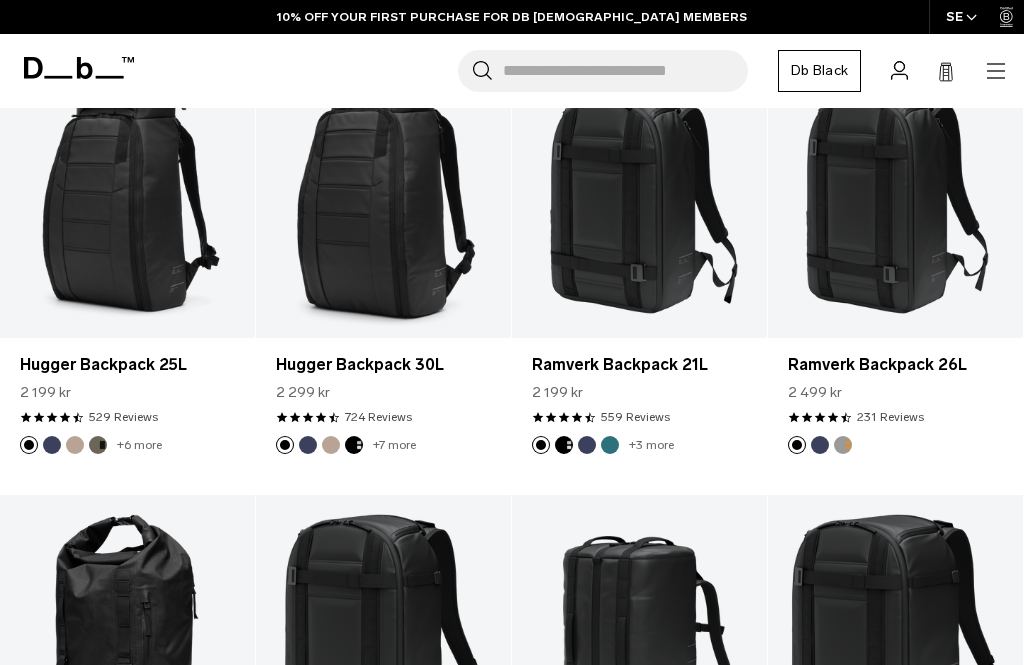 scroll, scrollTop: 388, scrollLeft: 0, axis: vertical 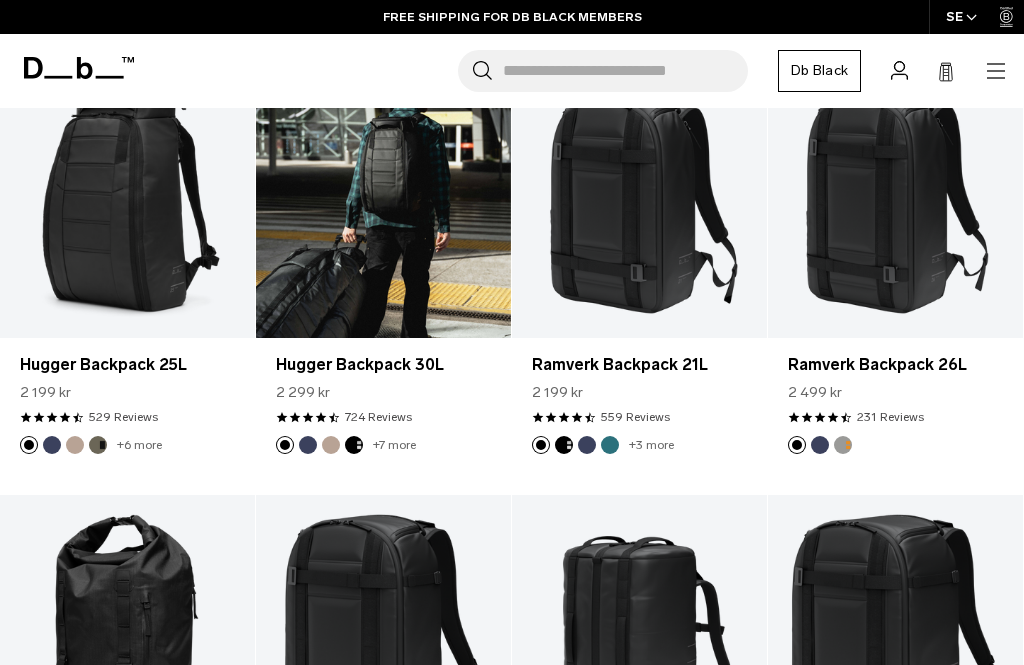 click at bounding box center (383, 196) 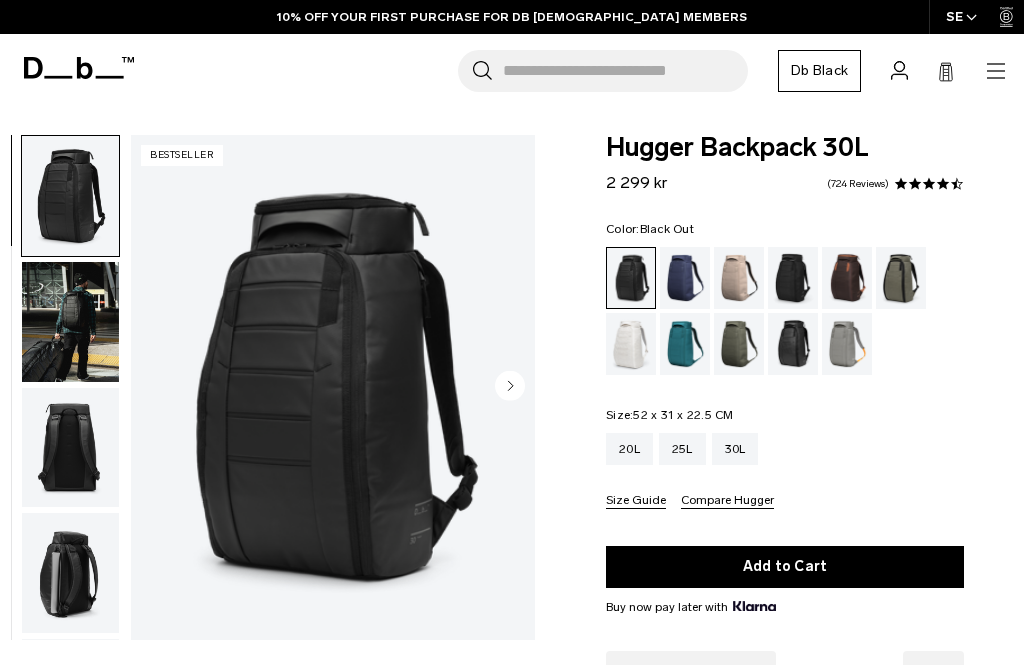 scroll, scrollTop: 0, scrollLeft: 0, axis: both 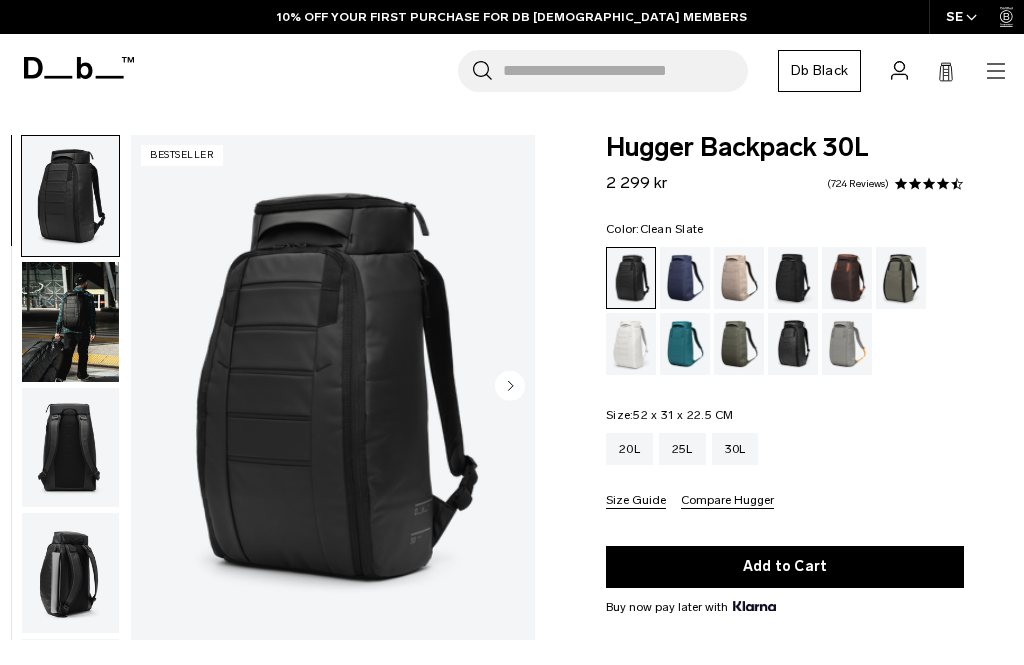 click at bounding box center [631, 344] 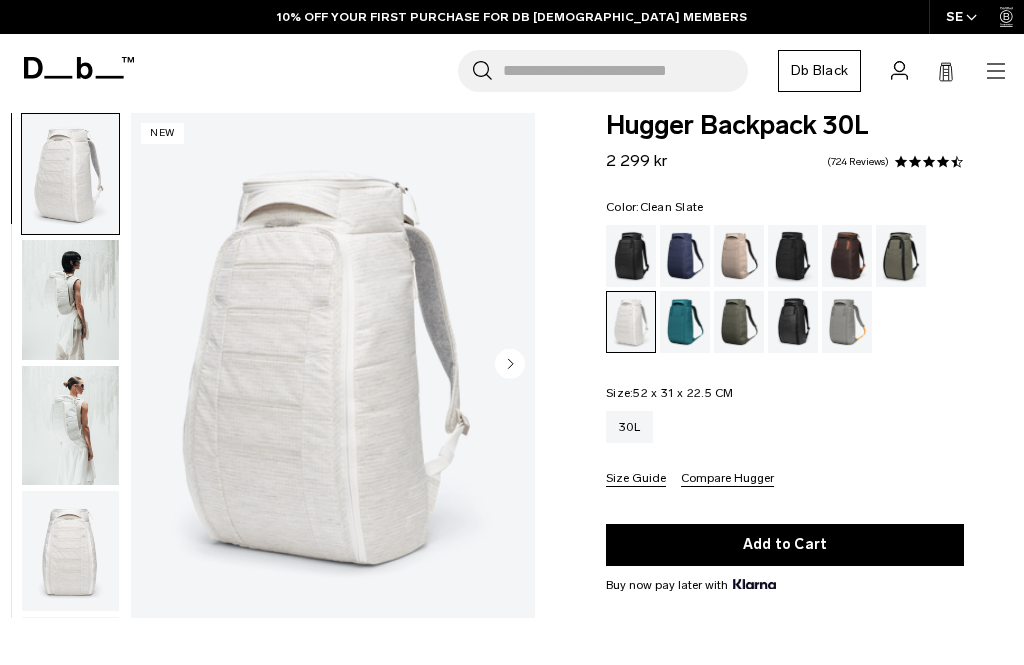 scroll, scrollTop: 22, scrollLeft: 0, axis: vertical 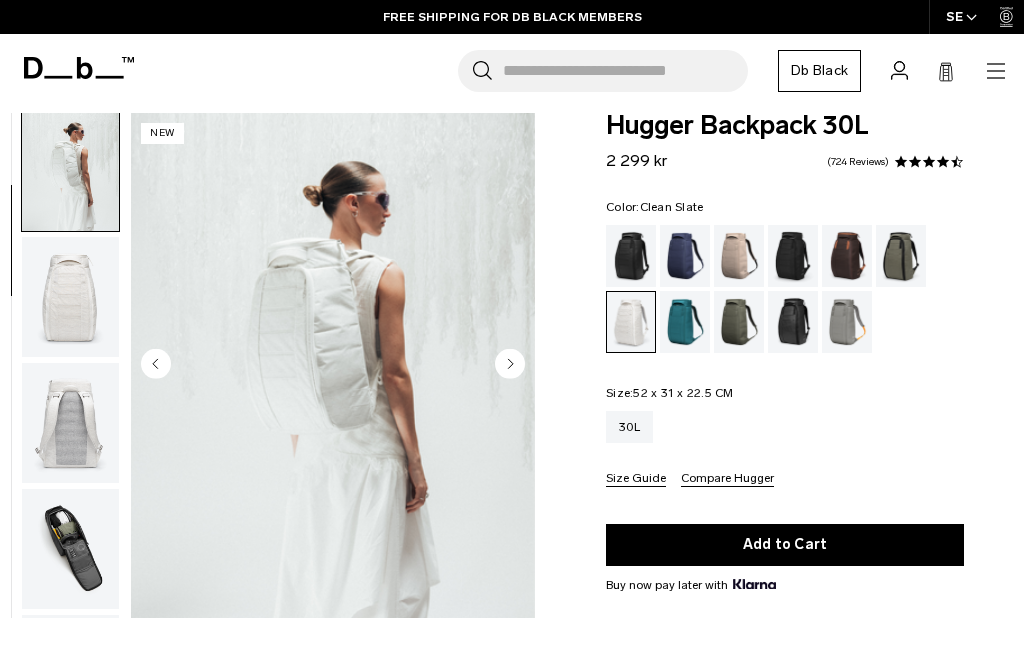 click at bounding box center (70, 297) 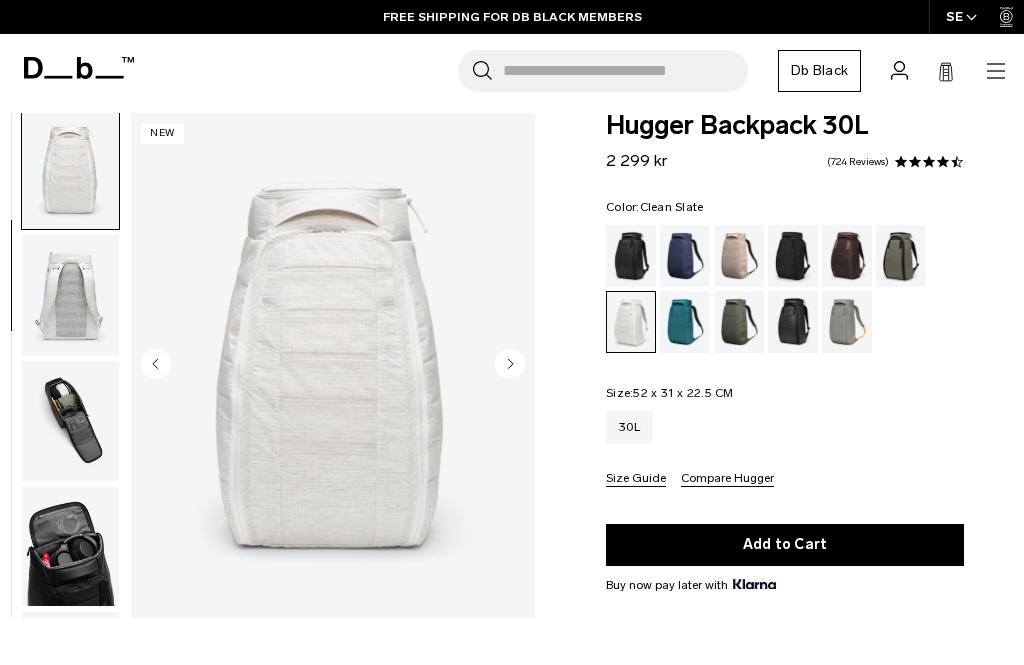 click at bounding box center [70, 295] 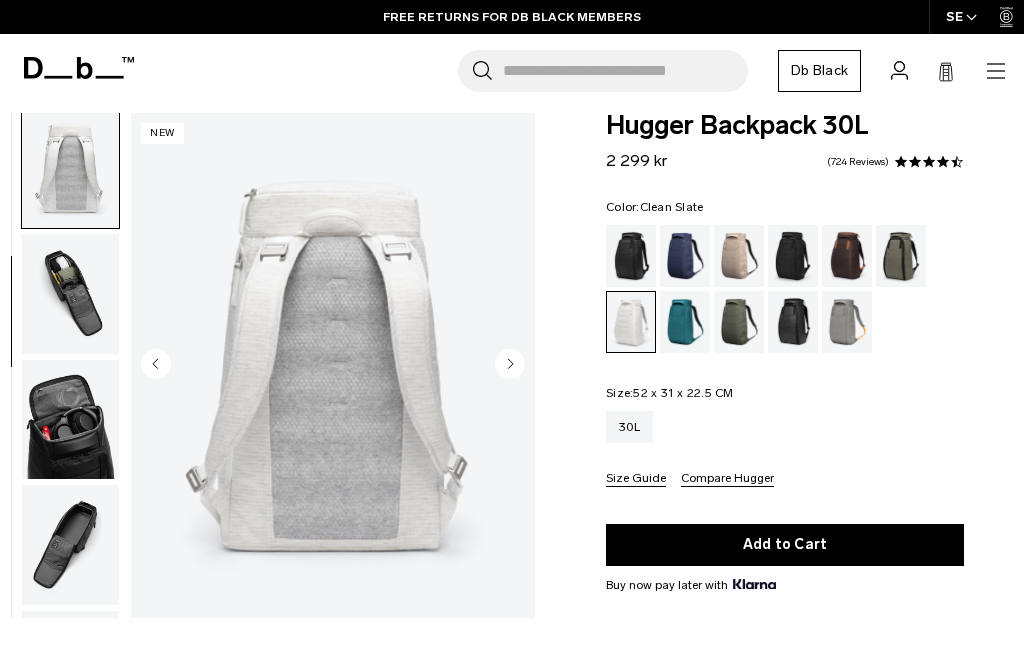 click at bounding box center (70, 294) 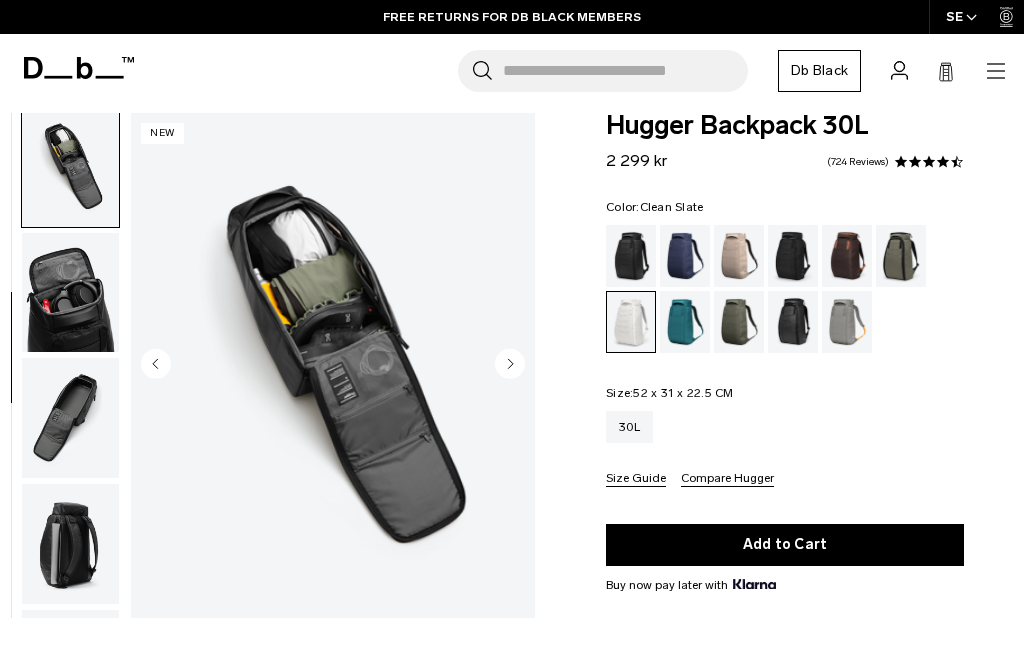 click at bounding box center [70, 293] 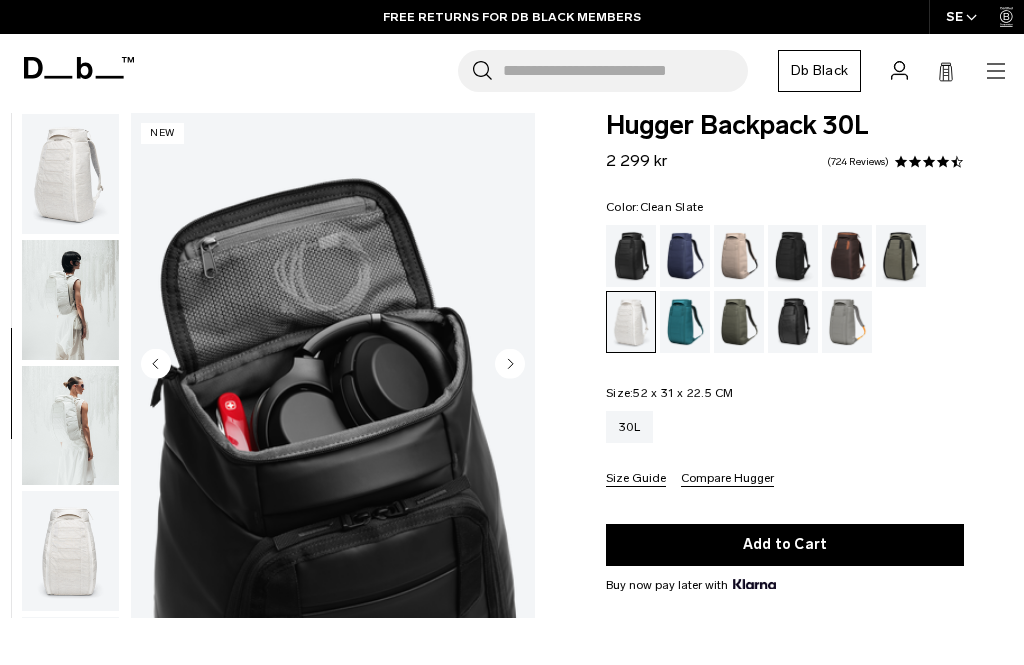 scroll, scrollTop: 0, scrollLeft: 0, axis: both 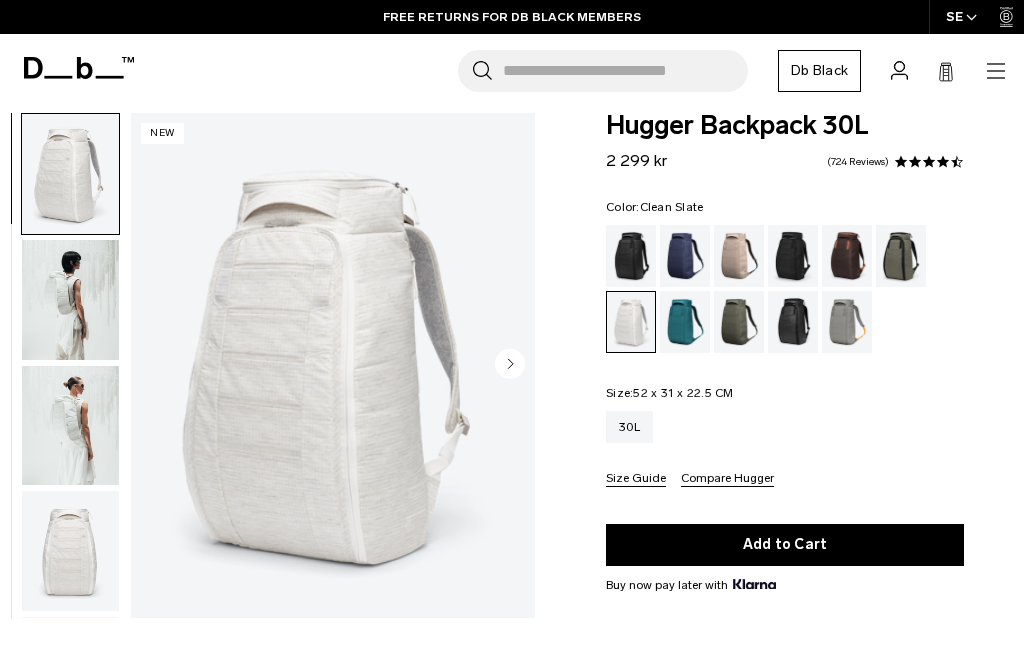click at bounding box center (70, 300) 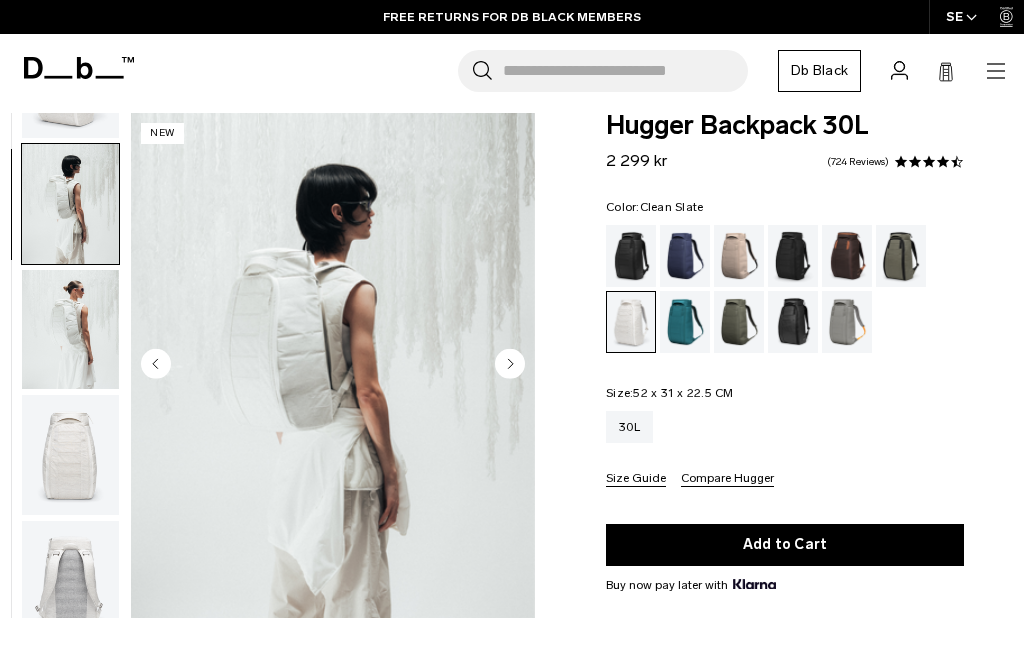 scroll, scrollTop: 127, scrollLeft: 0, axis: vertical 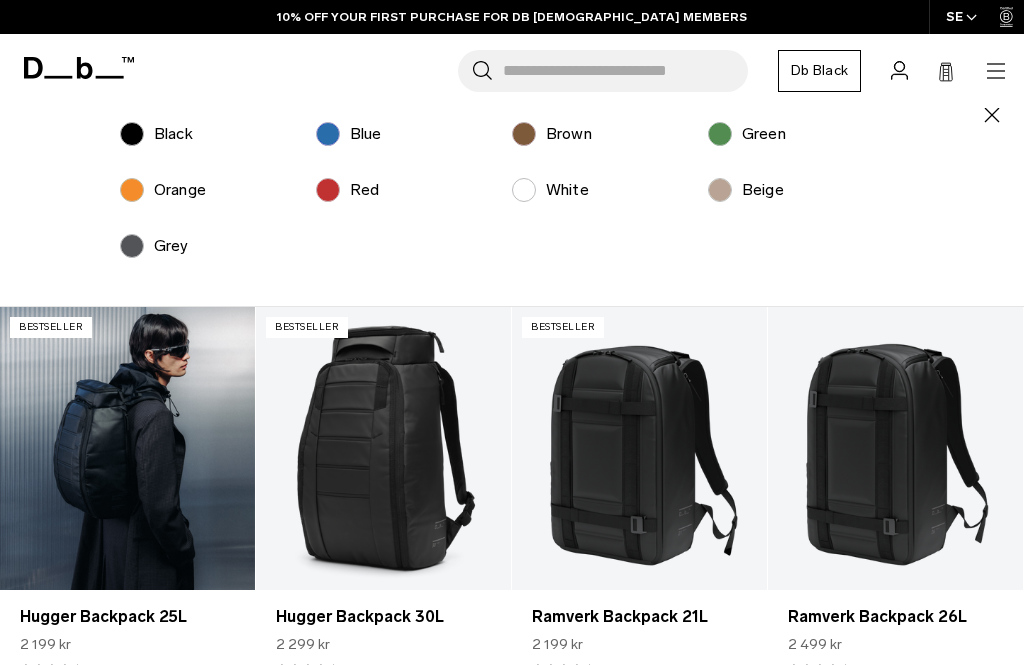 click at bounding box center [127, 448] 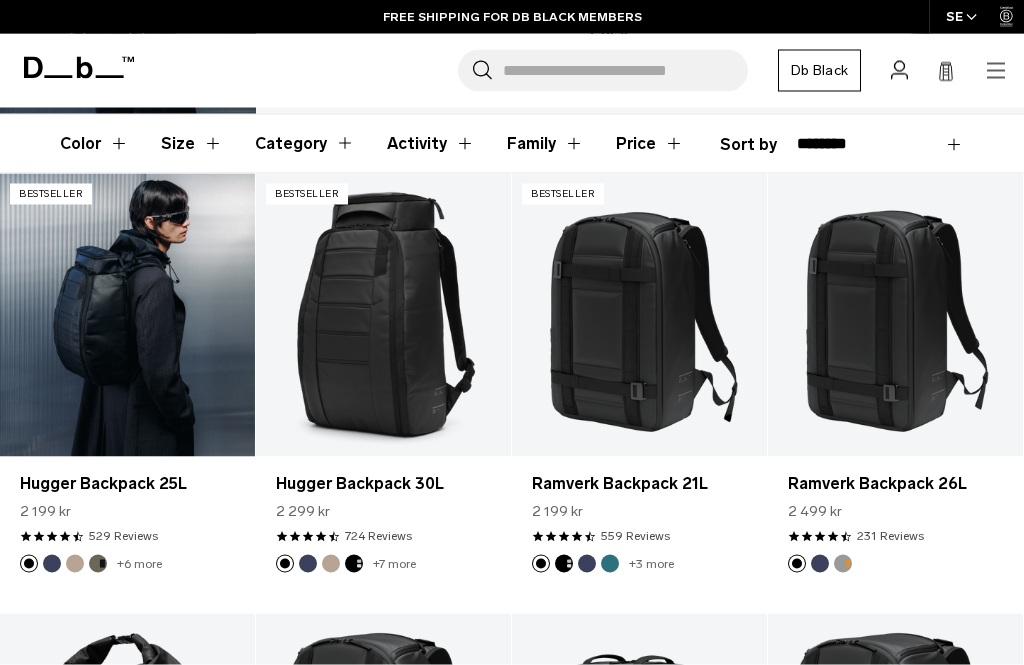 scroll, scrollTop: 270, scrollLeft: 0, axis: vertical 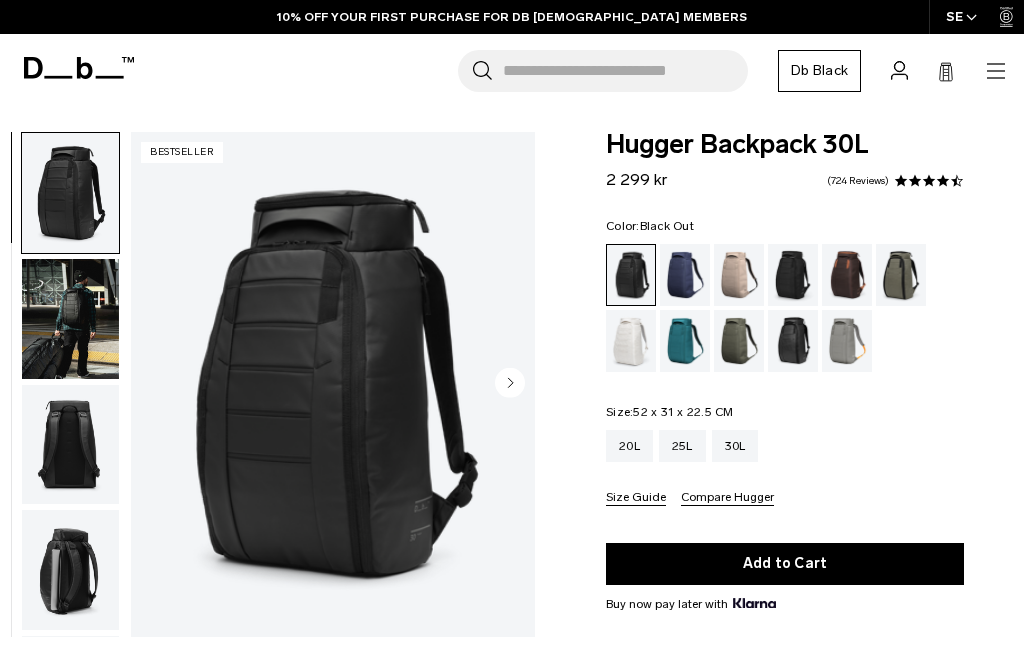 click at bounding box center [739, 341] 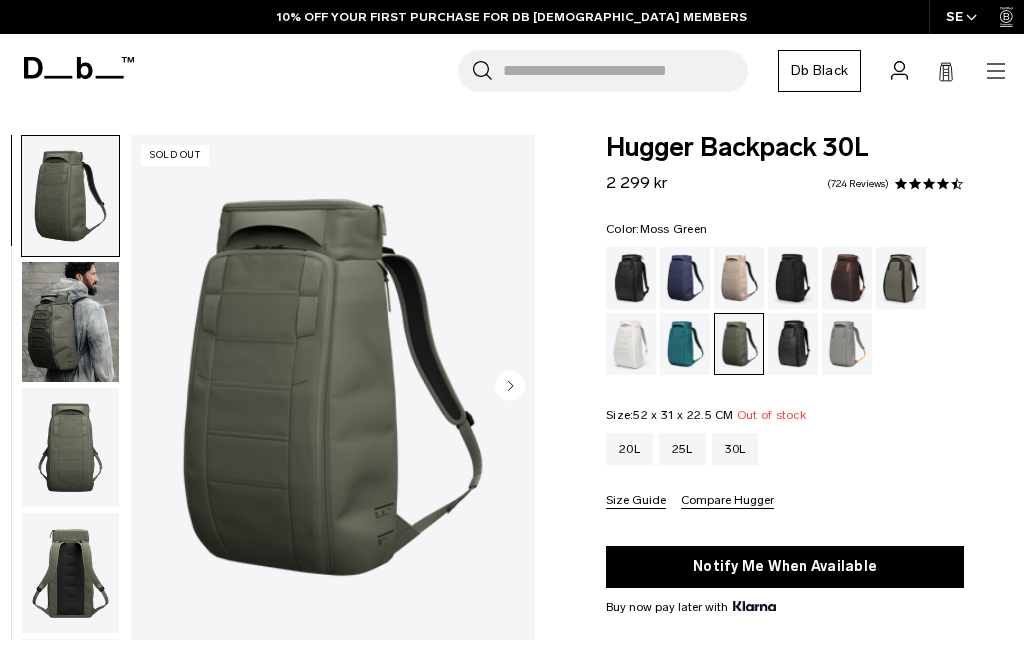 scroll, scrollTop: 0, scrollLeft: 0, axis: both 